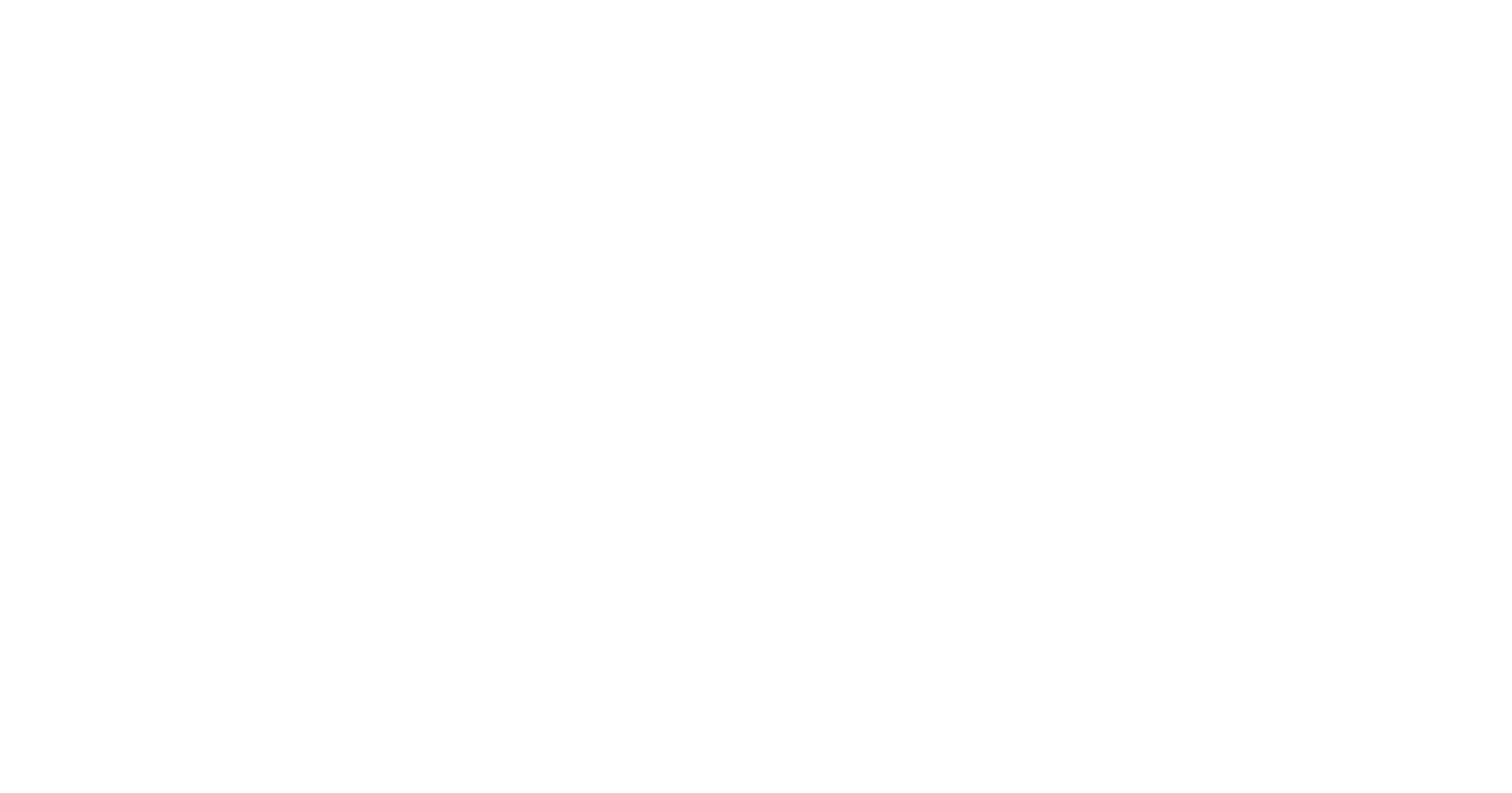 scroll, scrollTop: 0, scrollLeft: 0, axis: both 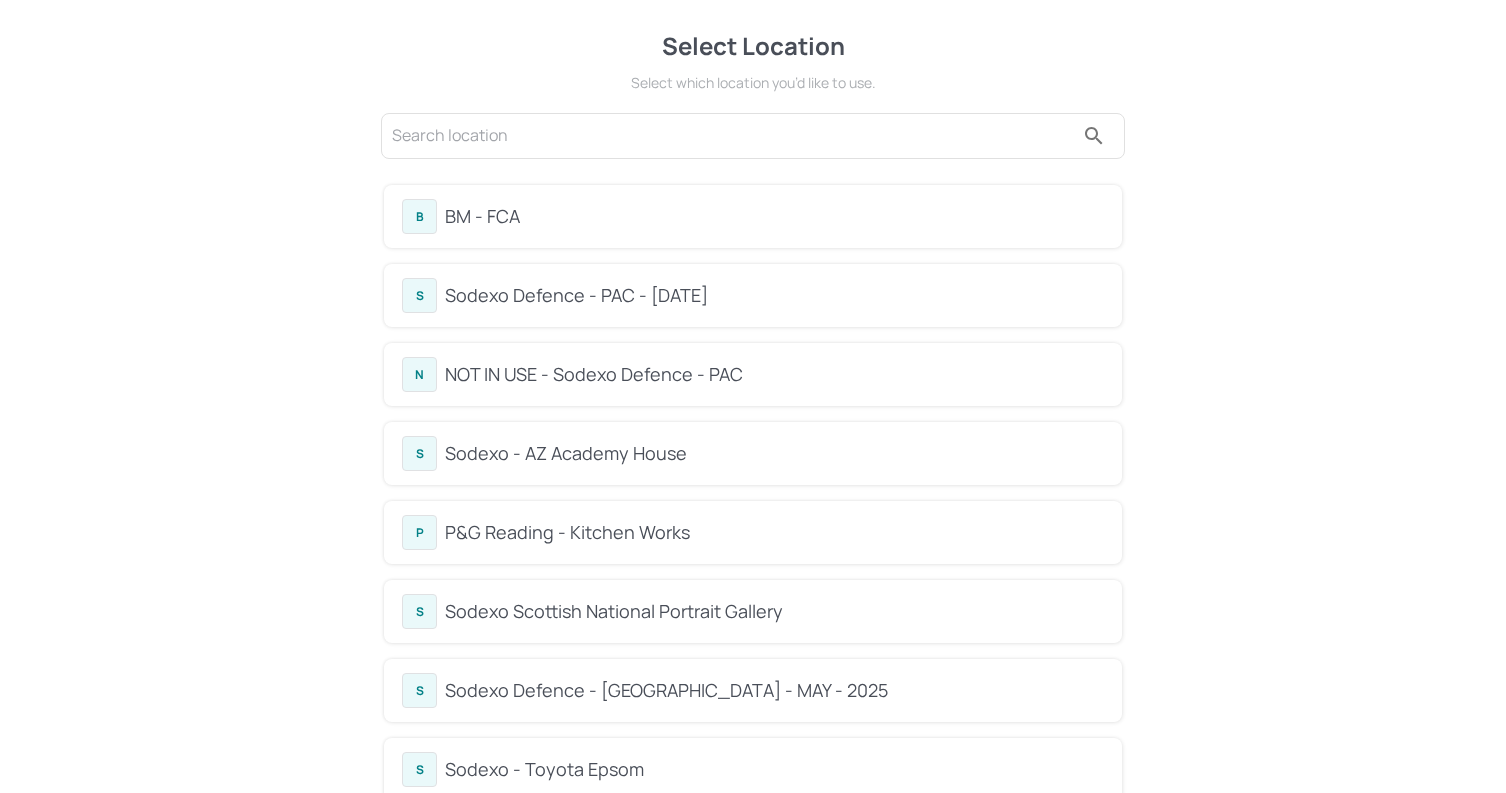 click on "Sodexo Defence - Colchester - MAY - 2025" at bounding box center (774, 690) 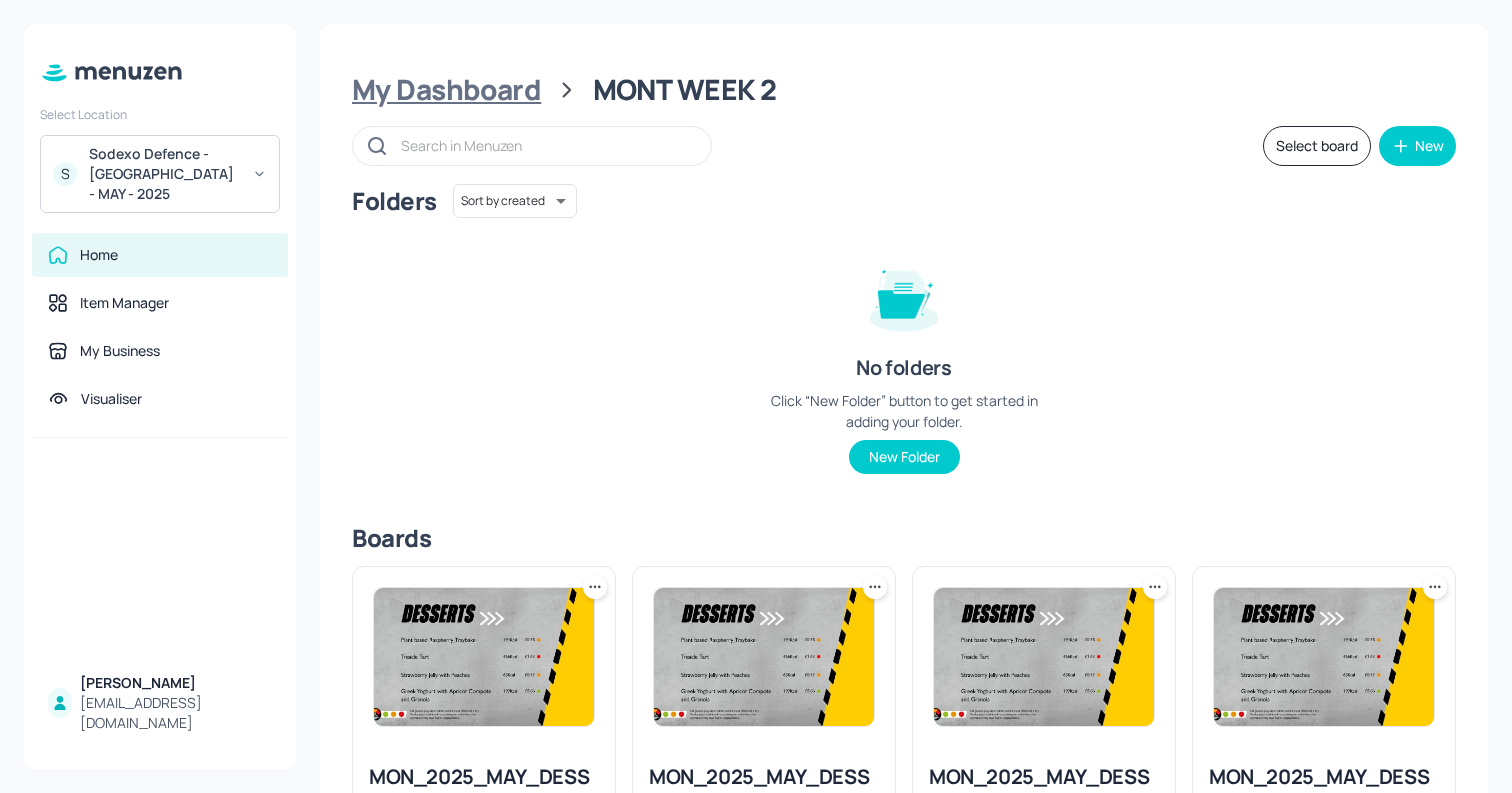 click on "My Dashboard" at bounding box center (446, 90) 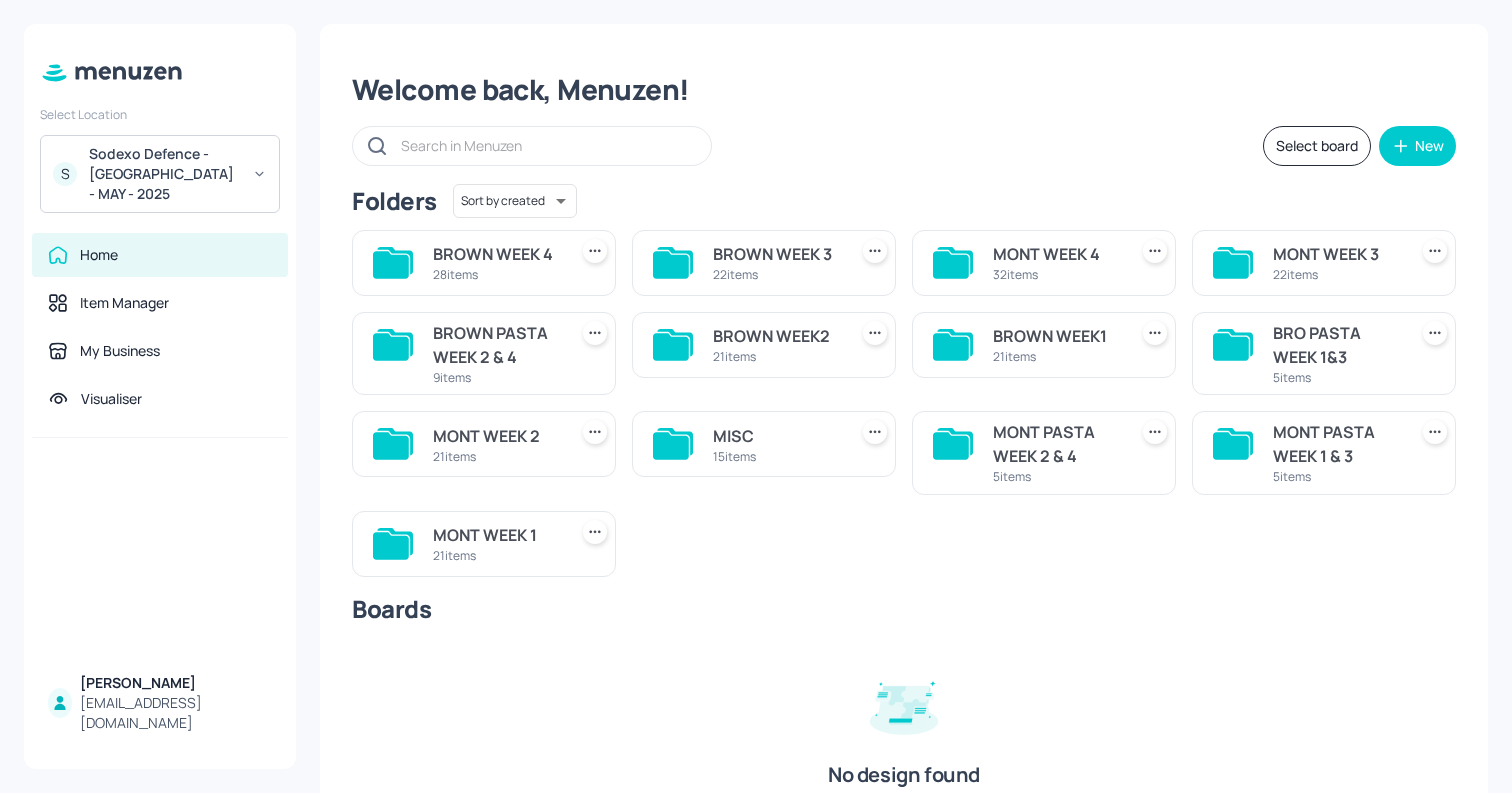 click on "MONT WEEK 4" at bounding box center [1056, 254] 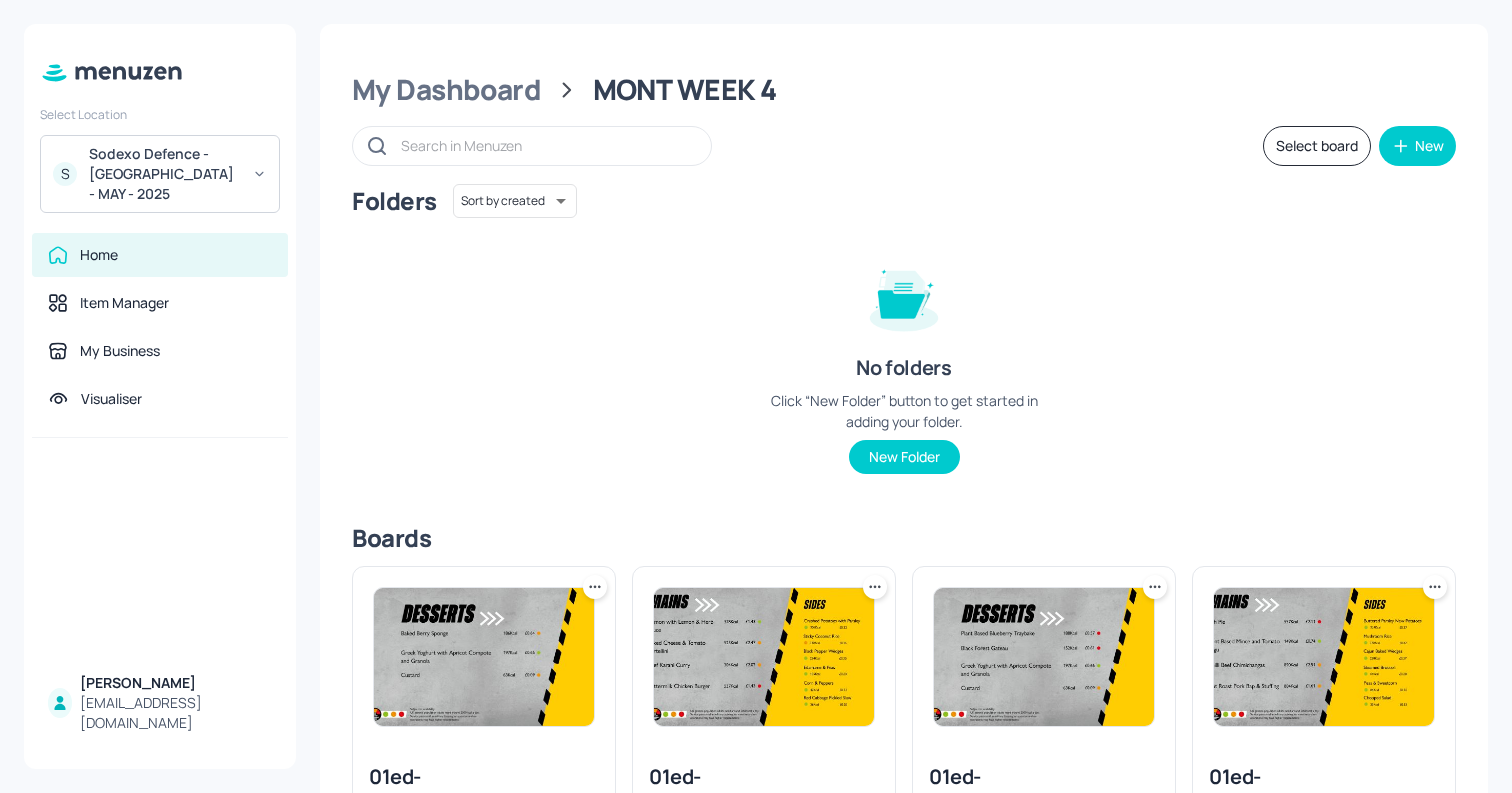 scroll, scrollTop: 2203, scrollLeft: 0, axis: vertical 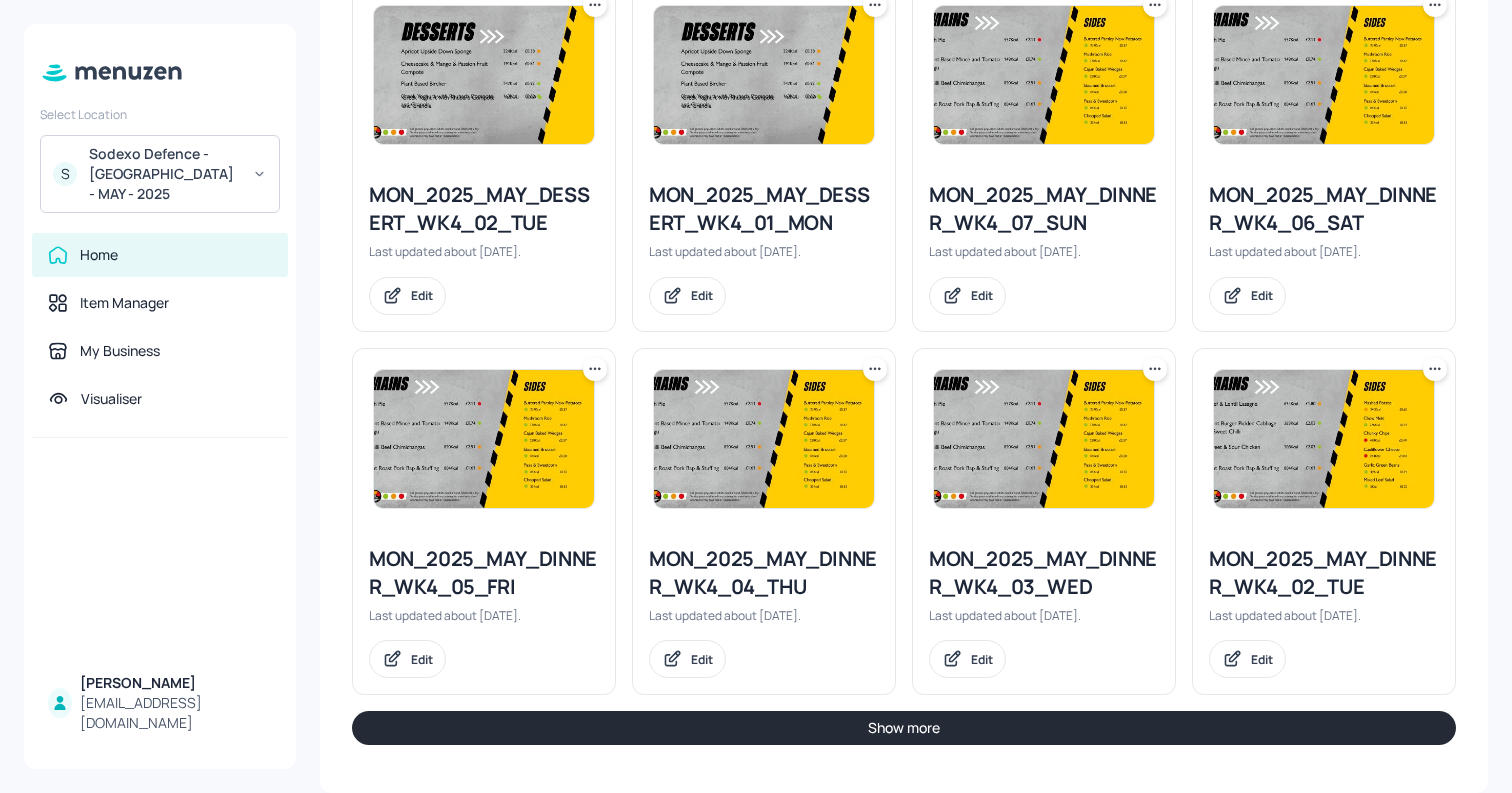 click 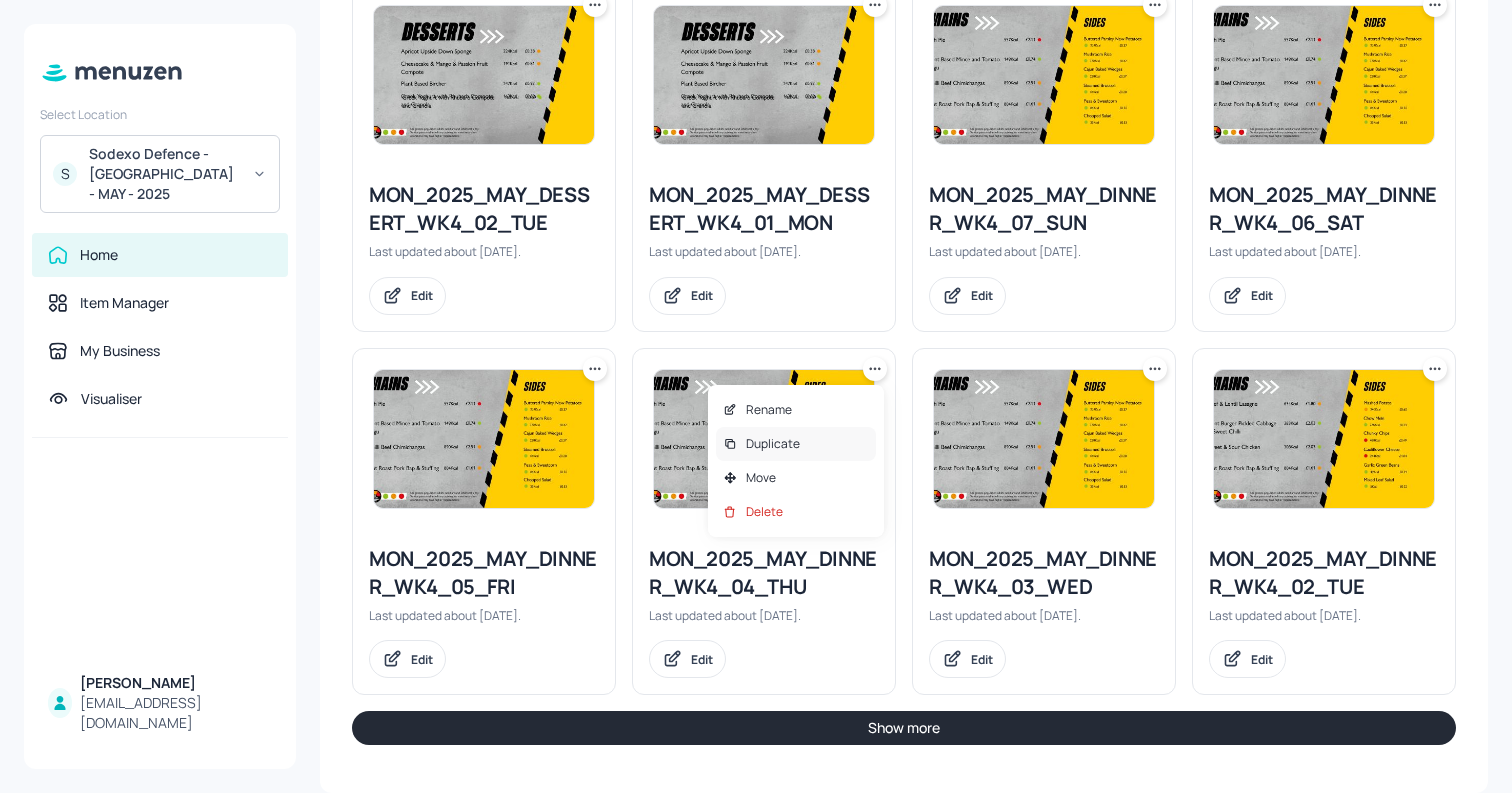 click on "Duplicate" at bounding box center [796, 444] 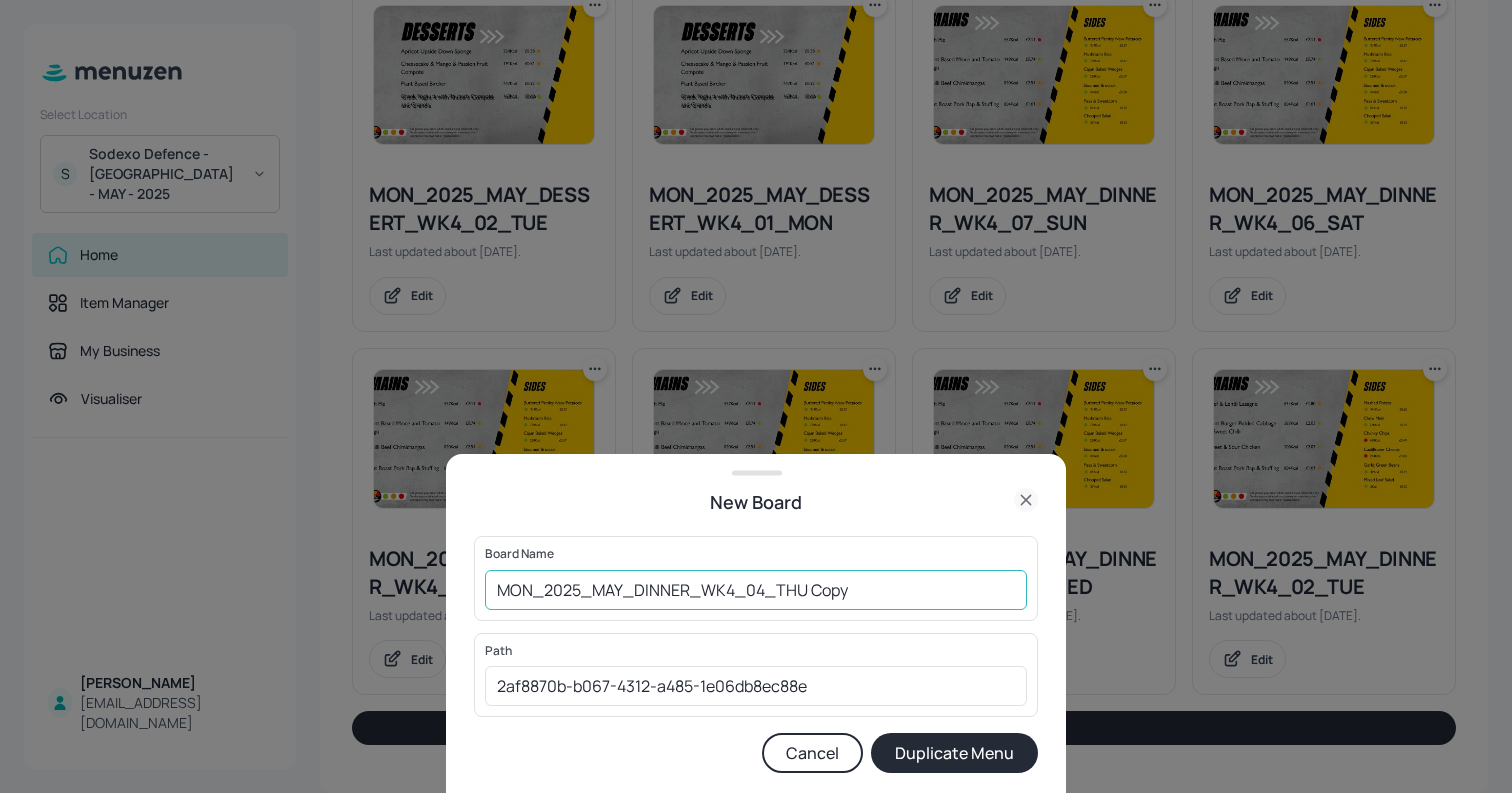 click on "MON_2025_MAY_DINNER_WK4_04_THU Copy" at bounding box center [756, 590] 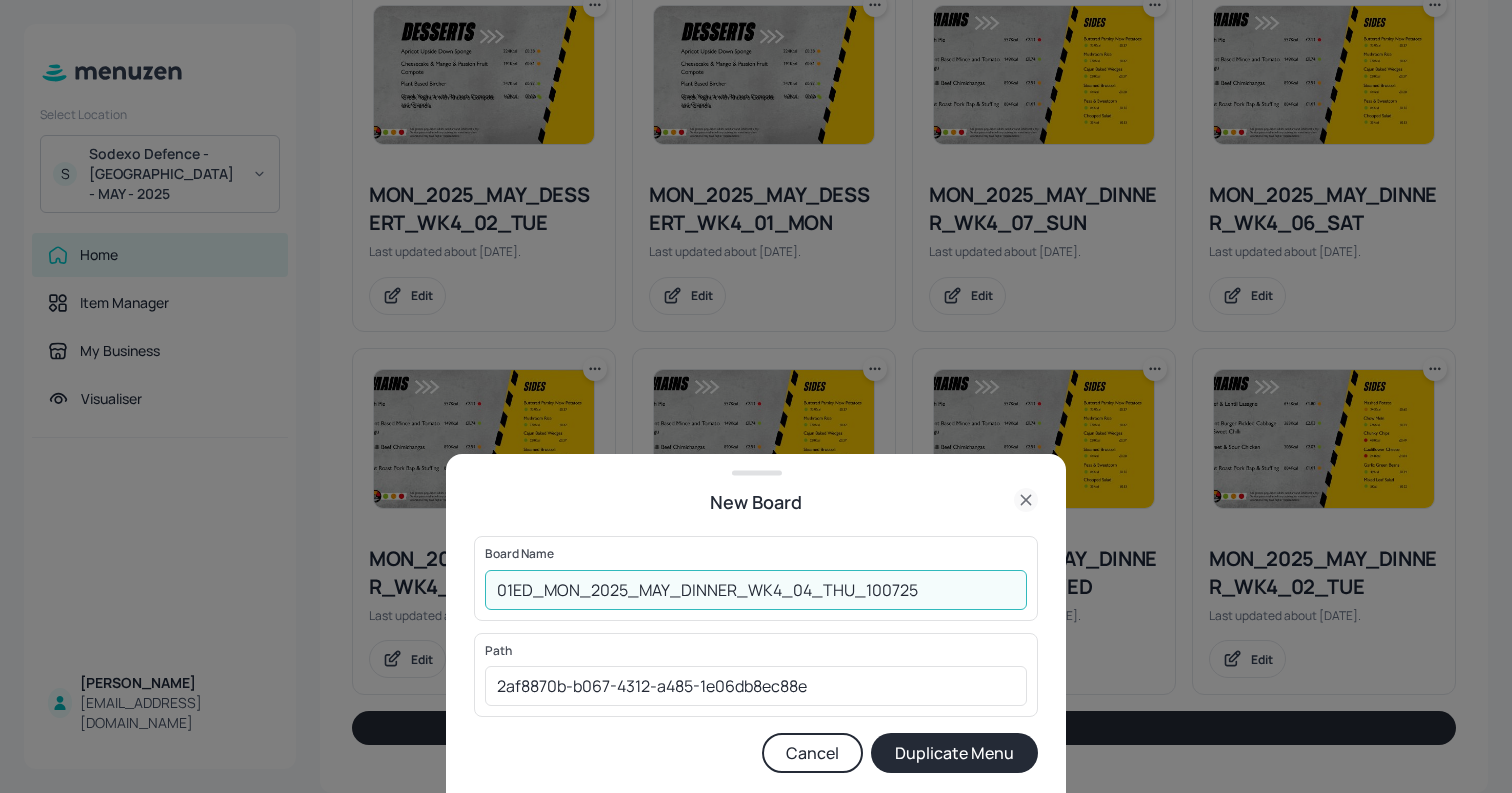 type on "01ED_MON_2025_MAY_DINNER_WK4_04_THU_100725" 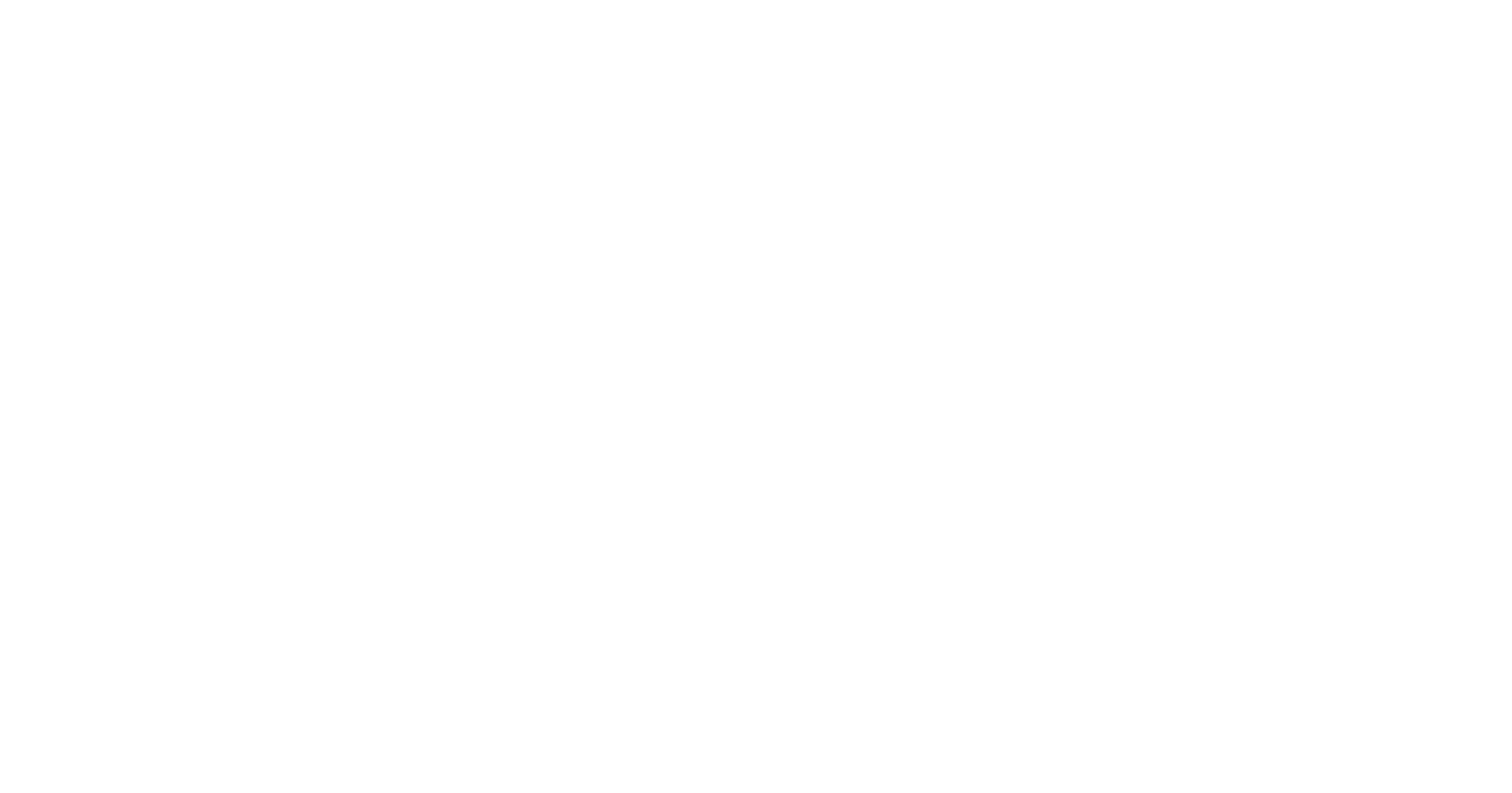 scroll, scrollTop: 0, scrollLeft: 0, axis: both 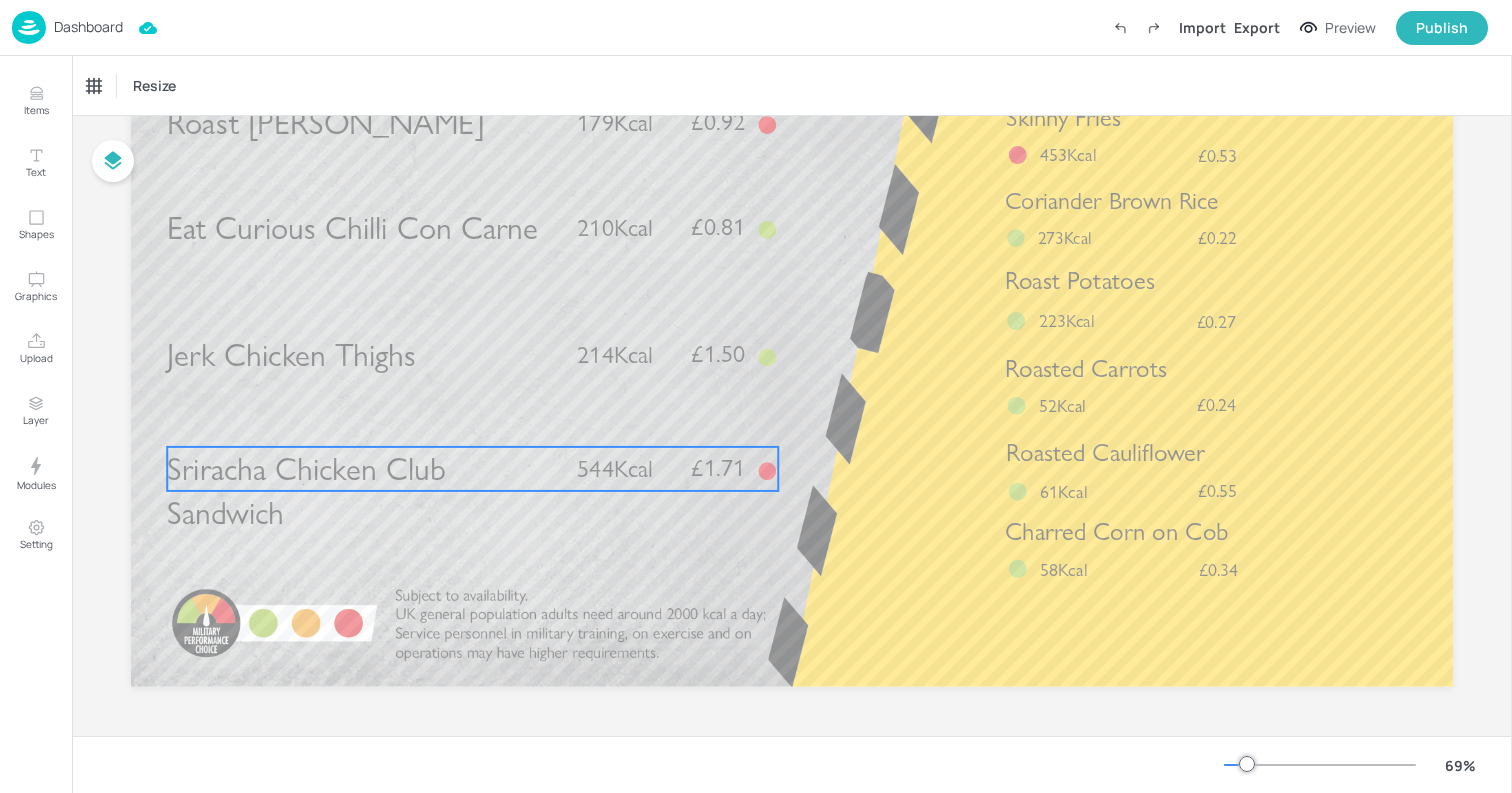 click on "Sriracha Chicken Club Sandwich" at bounding box center (363, 491) 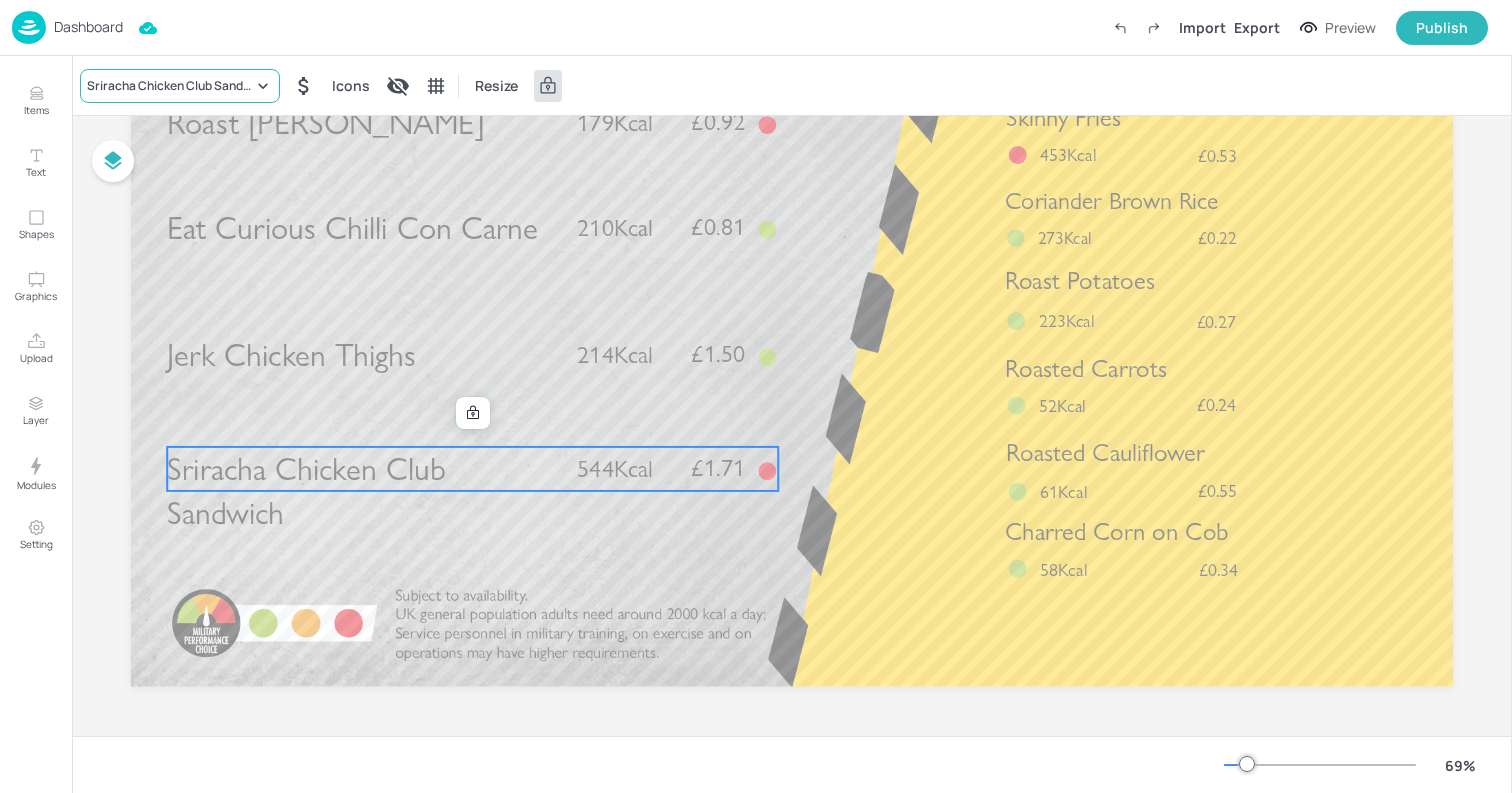 click on "Sriracha Chicken Club Sandwich" at bounding box center (170, 86) 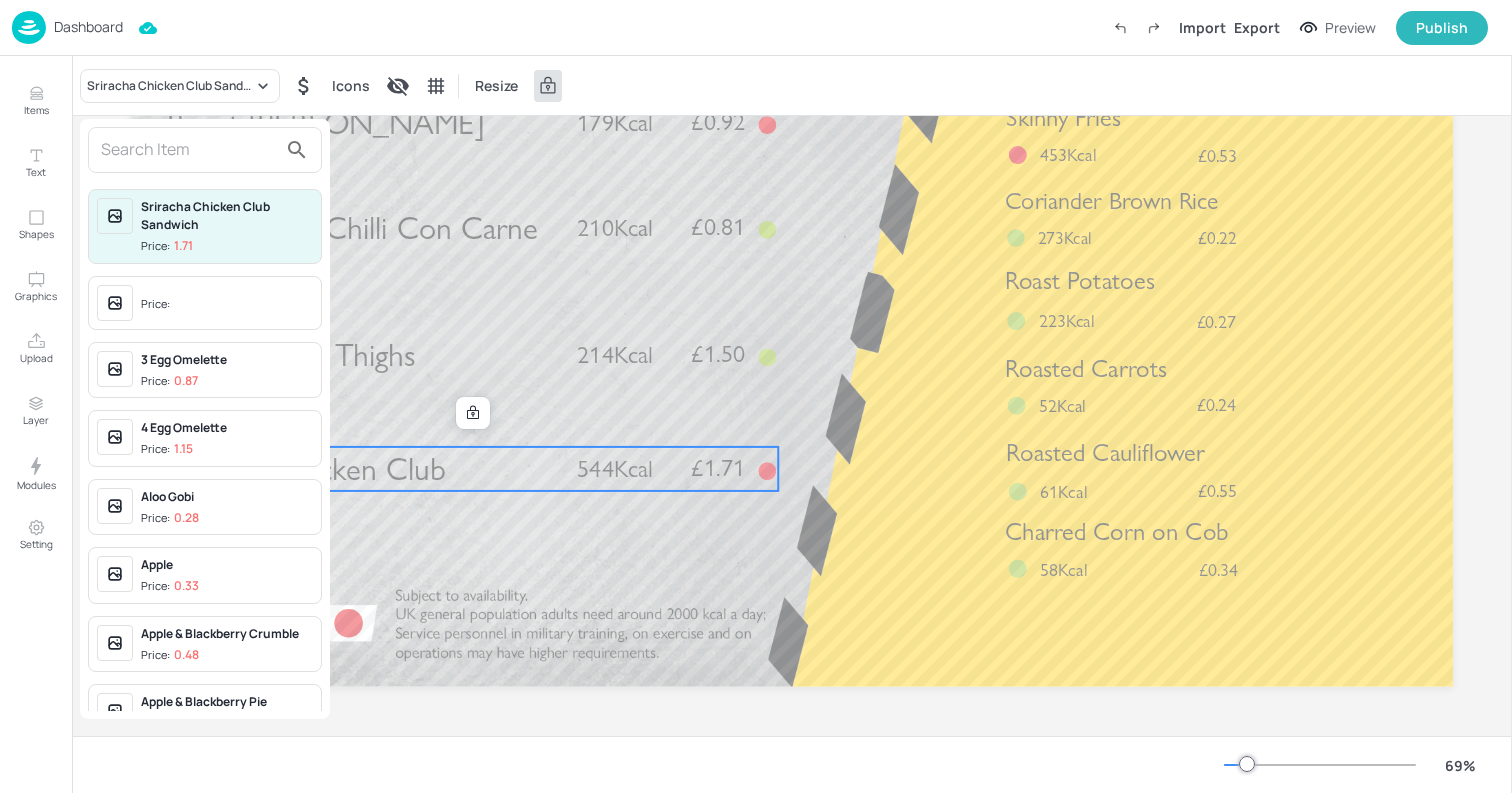 click at bounding box center [189, 150] 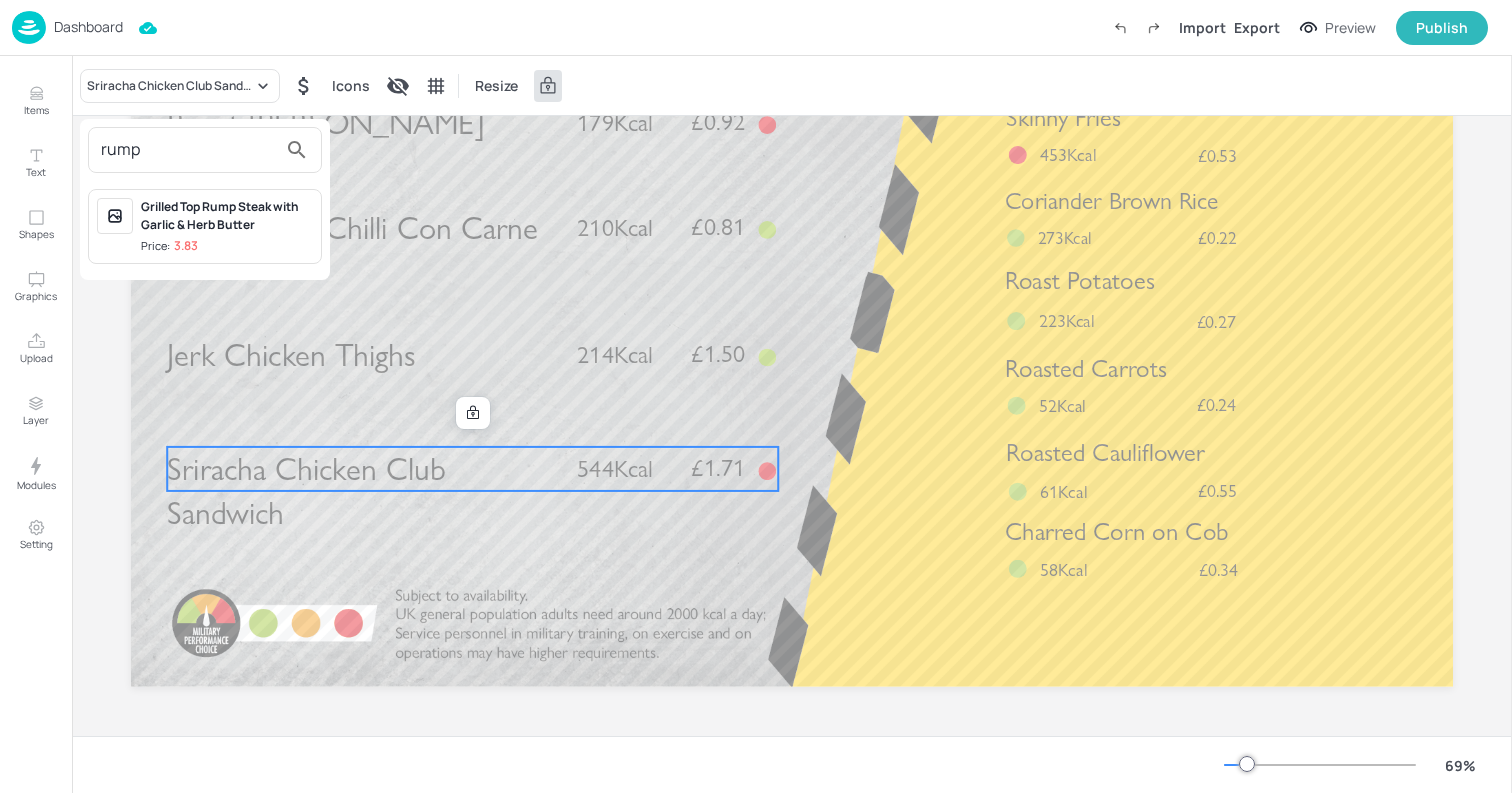 type on "rump" 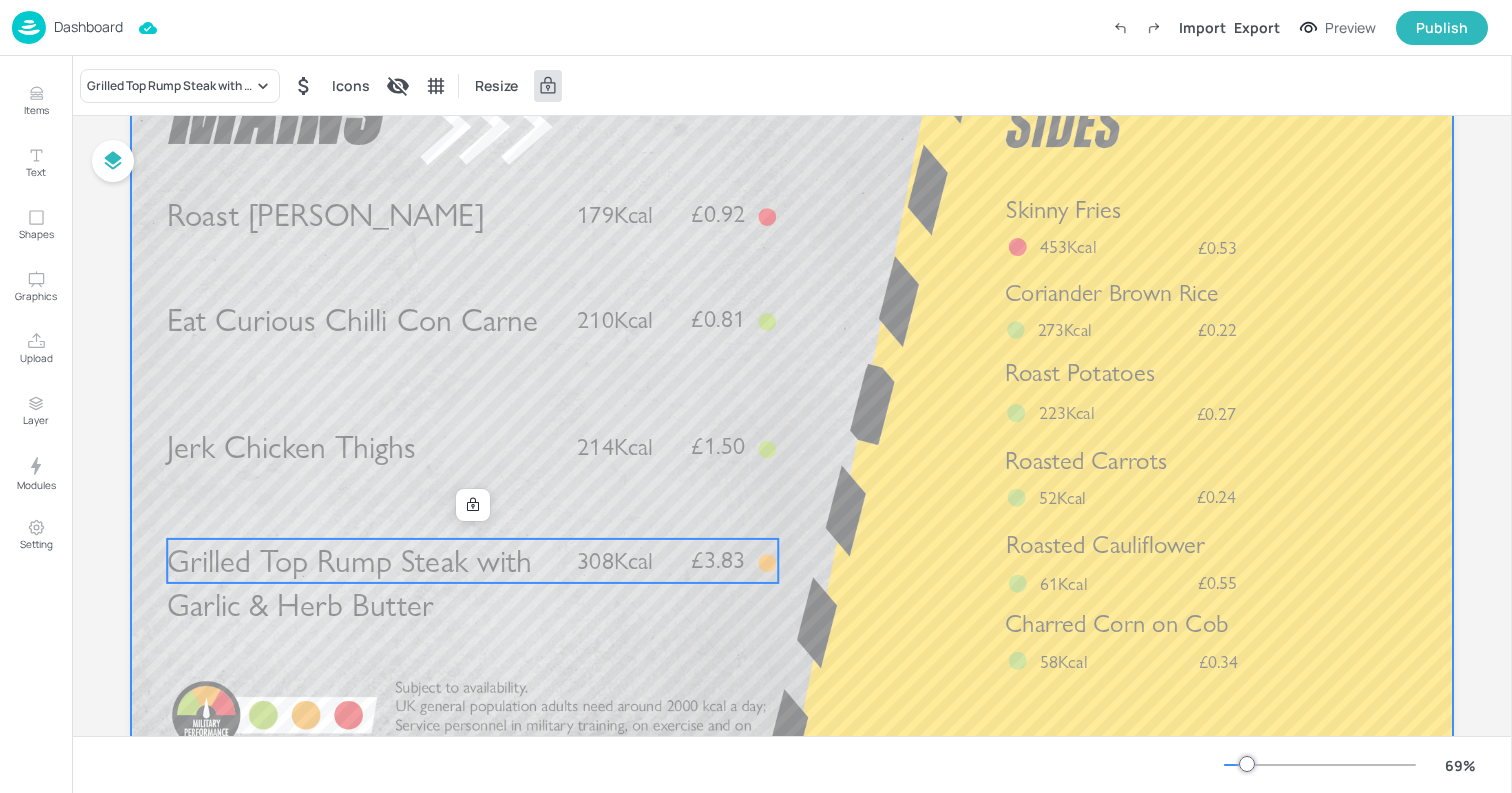 scroll, scrollTop: 121, scrollLeft: 0, axis: vertical 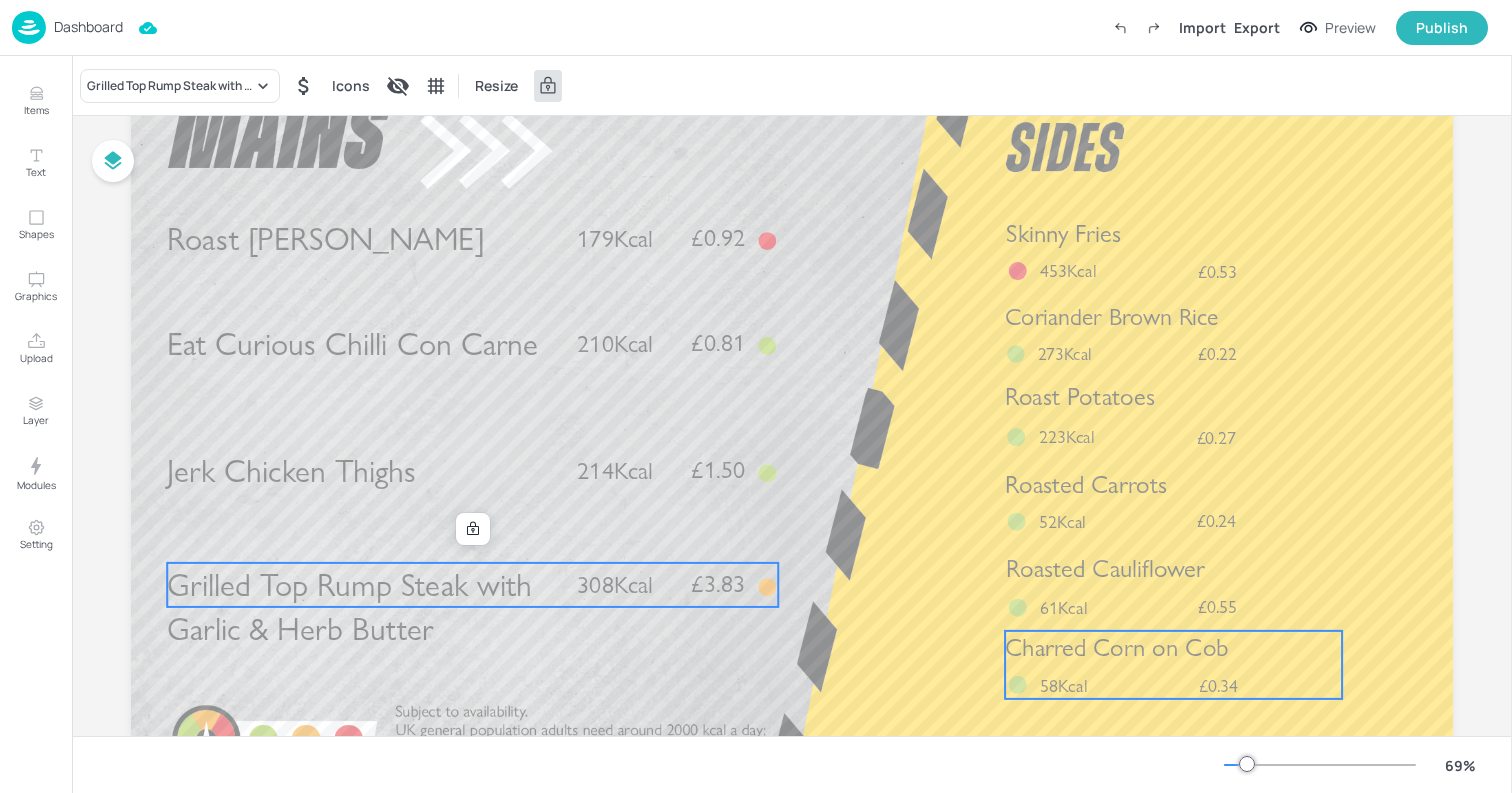 click on "Charred Corn on Cob" at bounding box center (1117, 648) 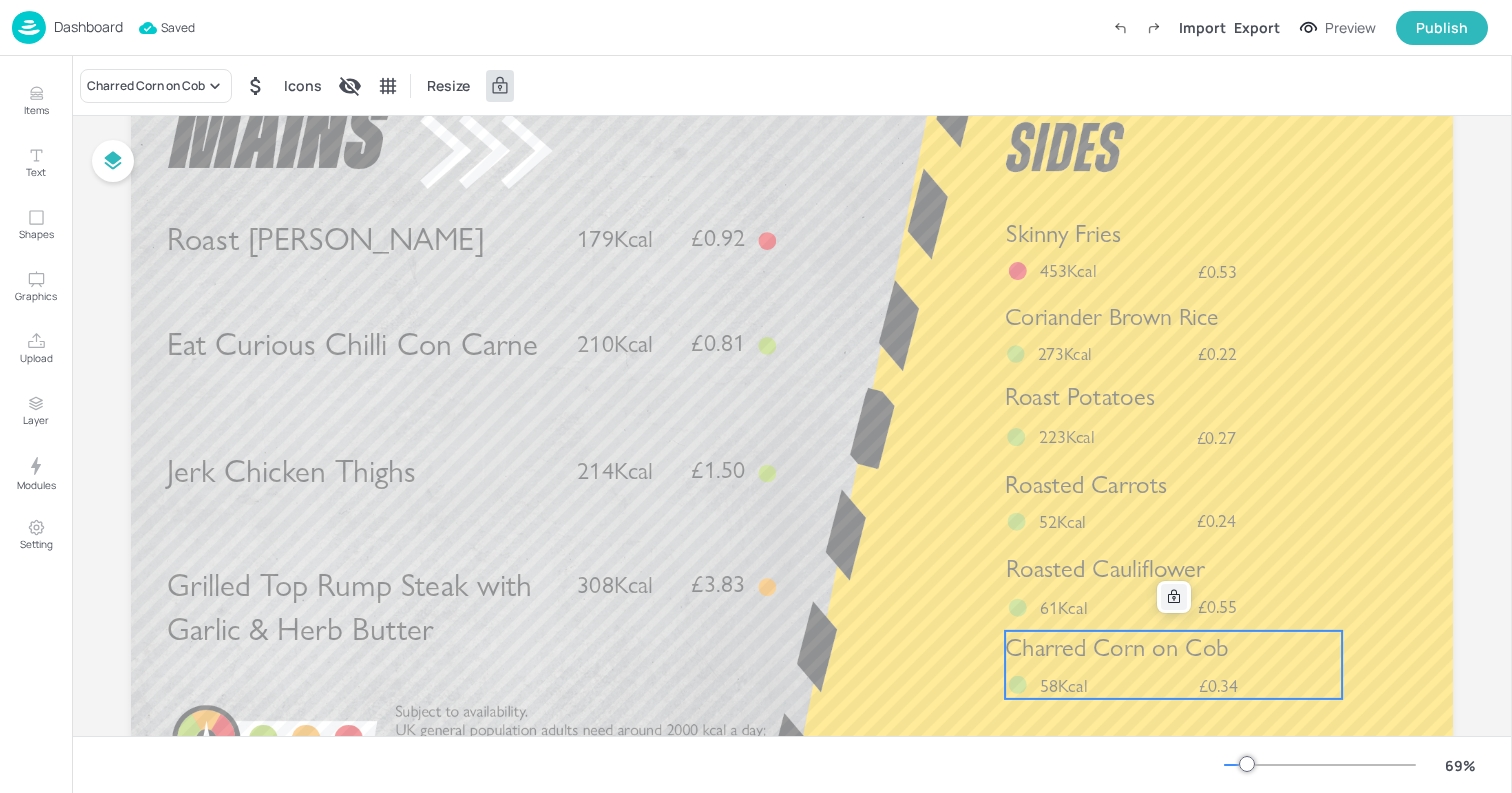 click 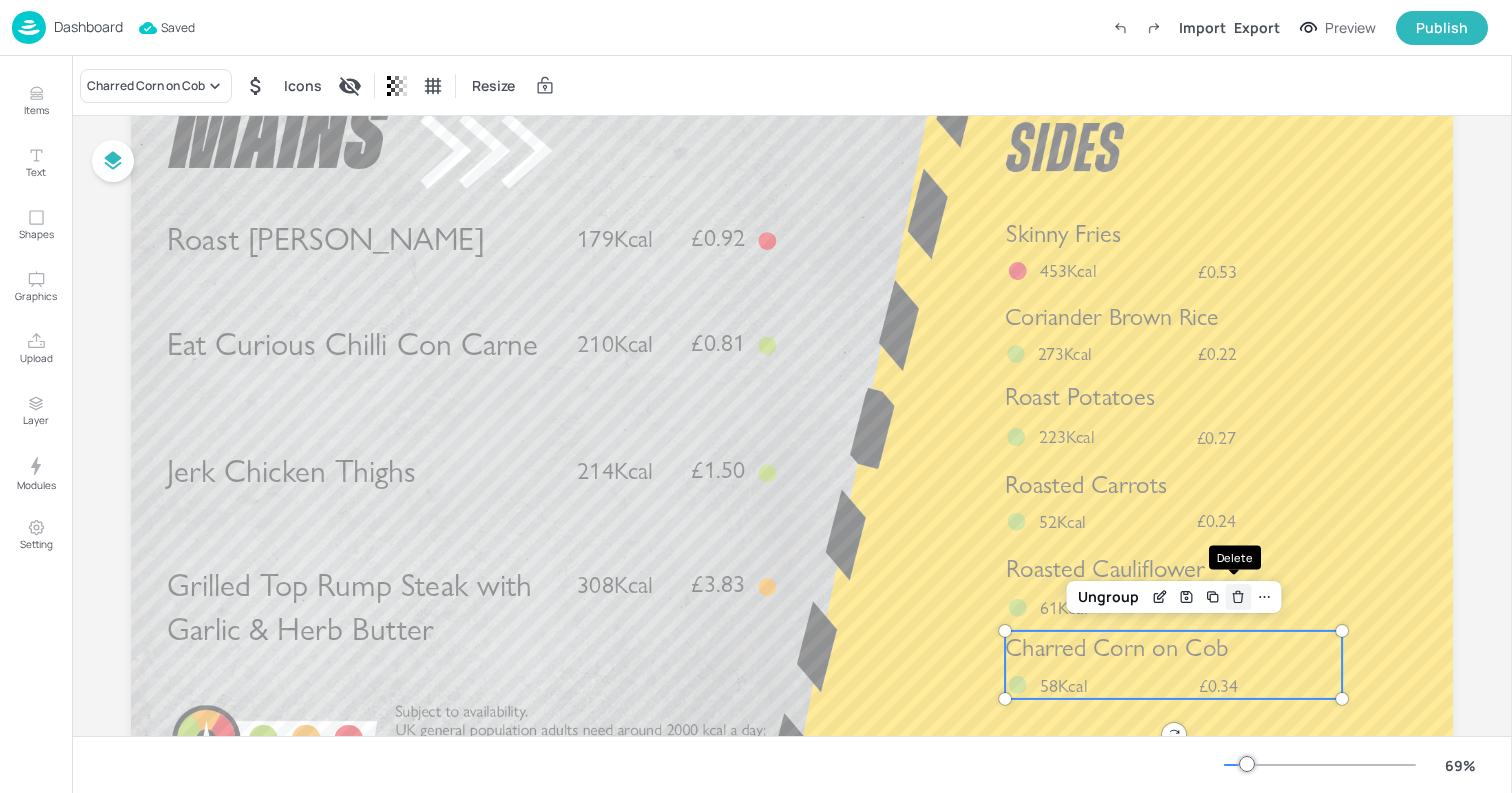 click 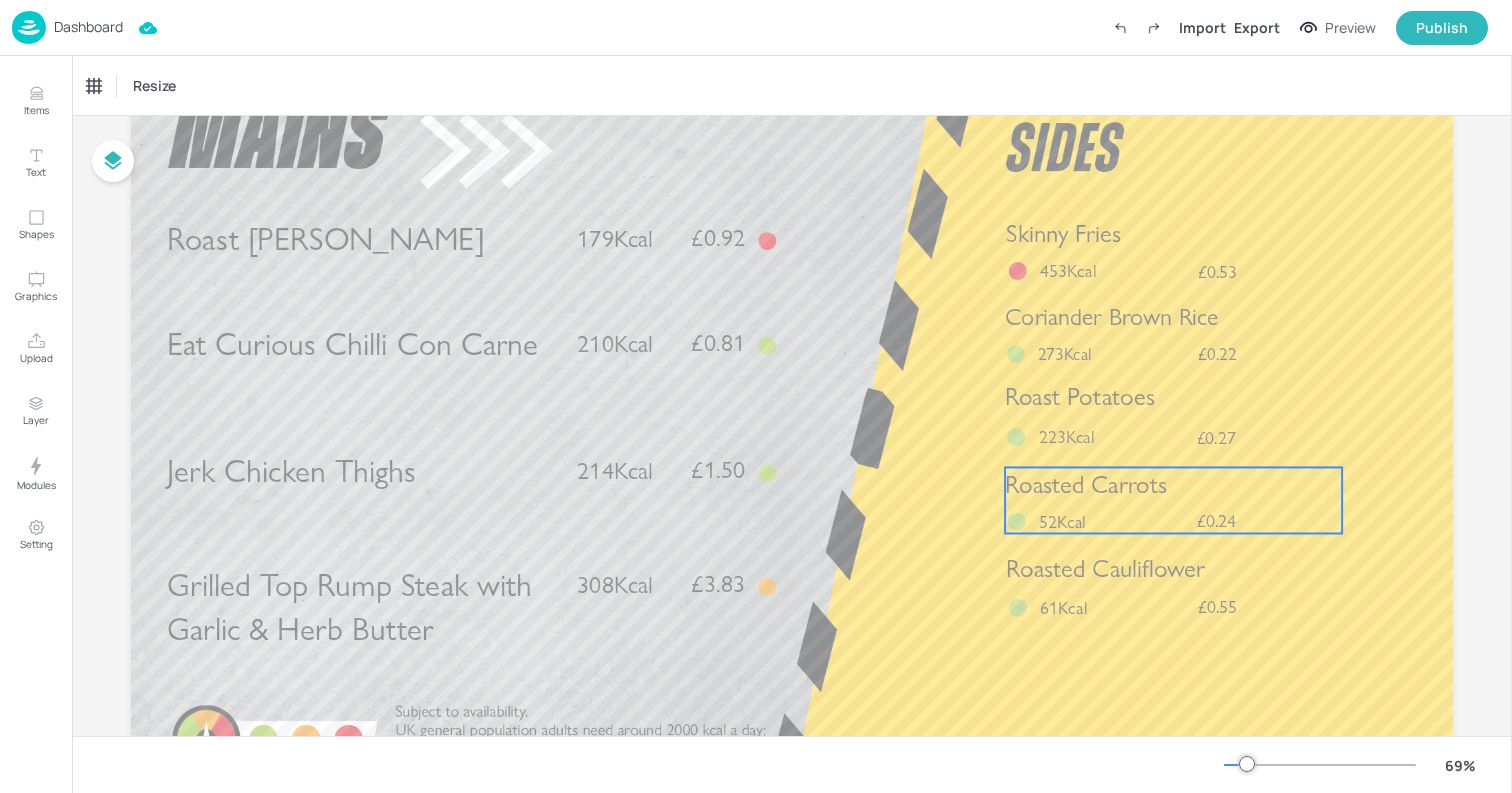 scroll, scrollTop: 0, scrollLeft: 0, axis: both 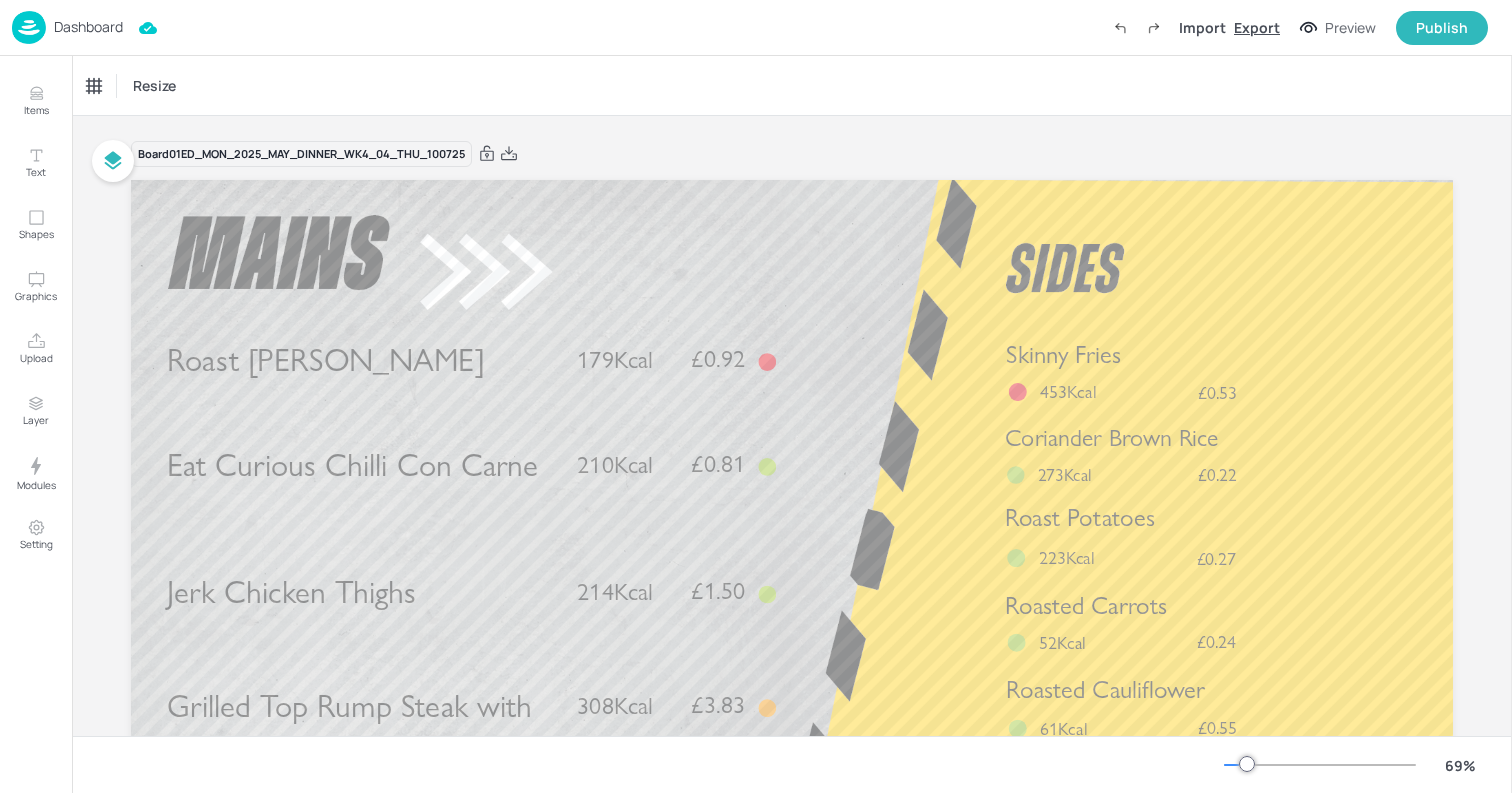click on "Export" at bounding box center (1257, 27) 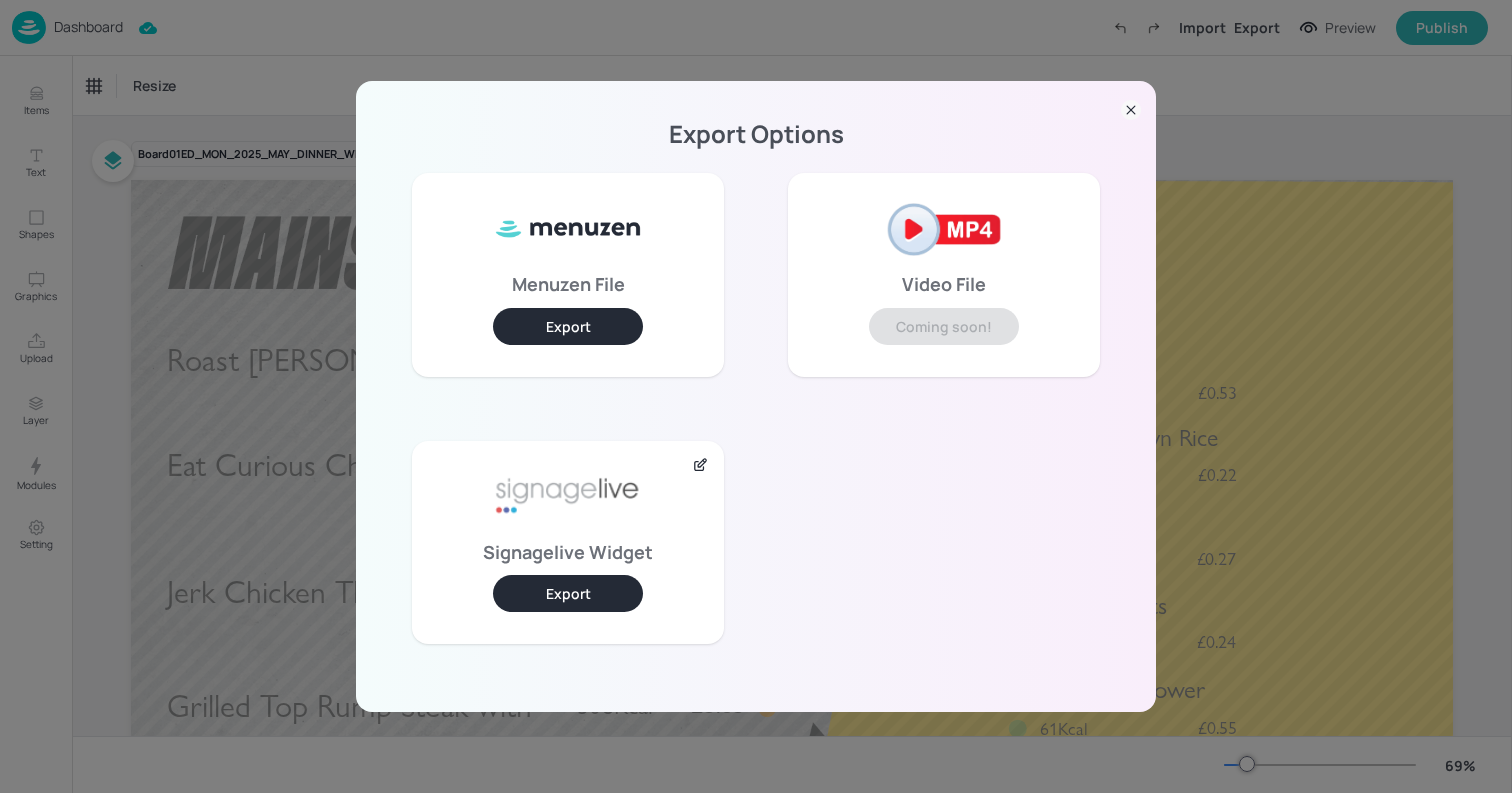 click on "Export" at bounding box center (568, 593) 